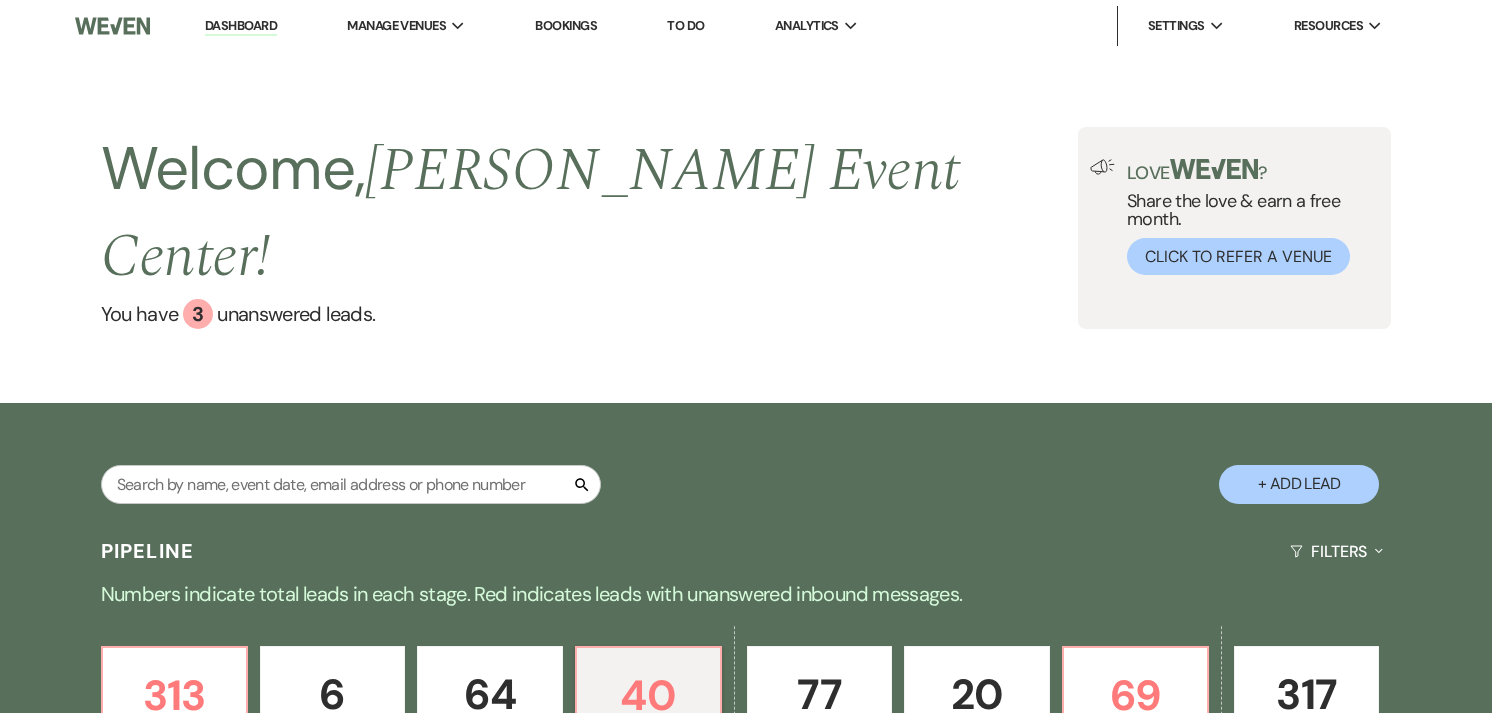 select on "4" 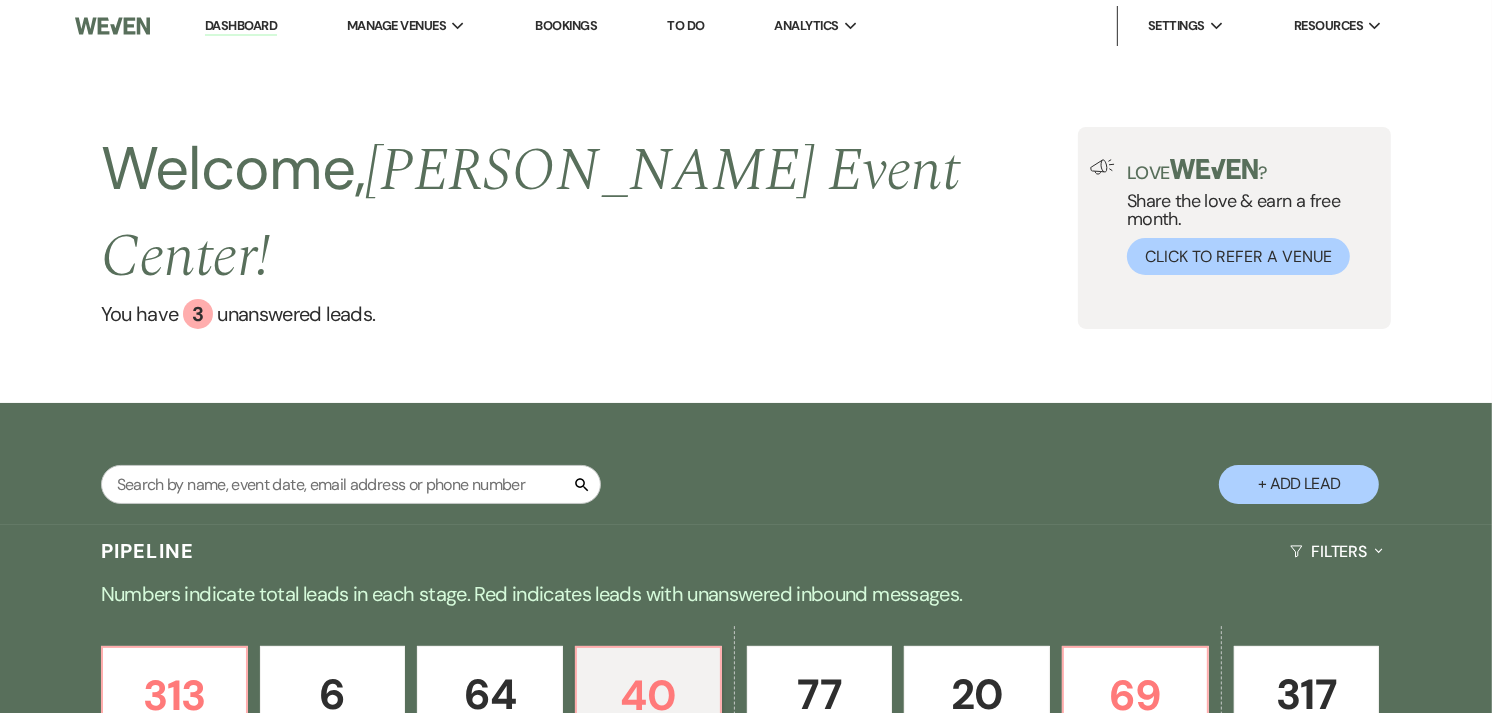 scroll, scrollTop: 0, scrollLeft: 0, axis: both 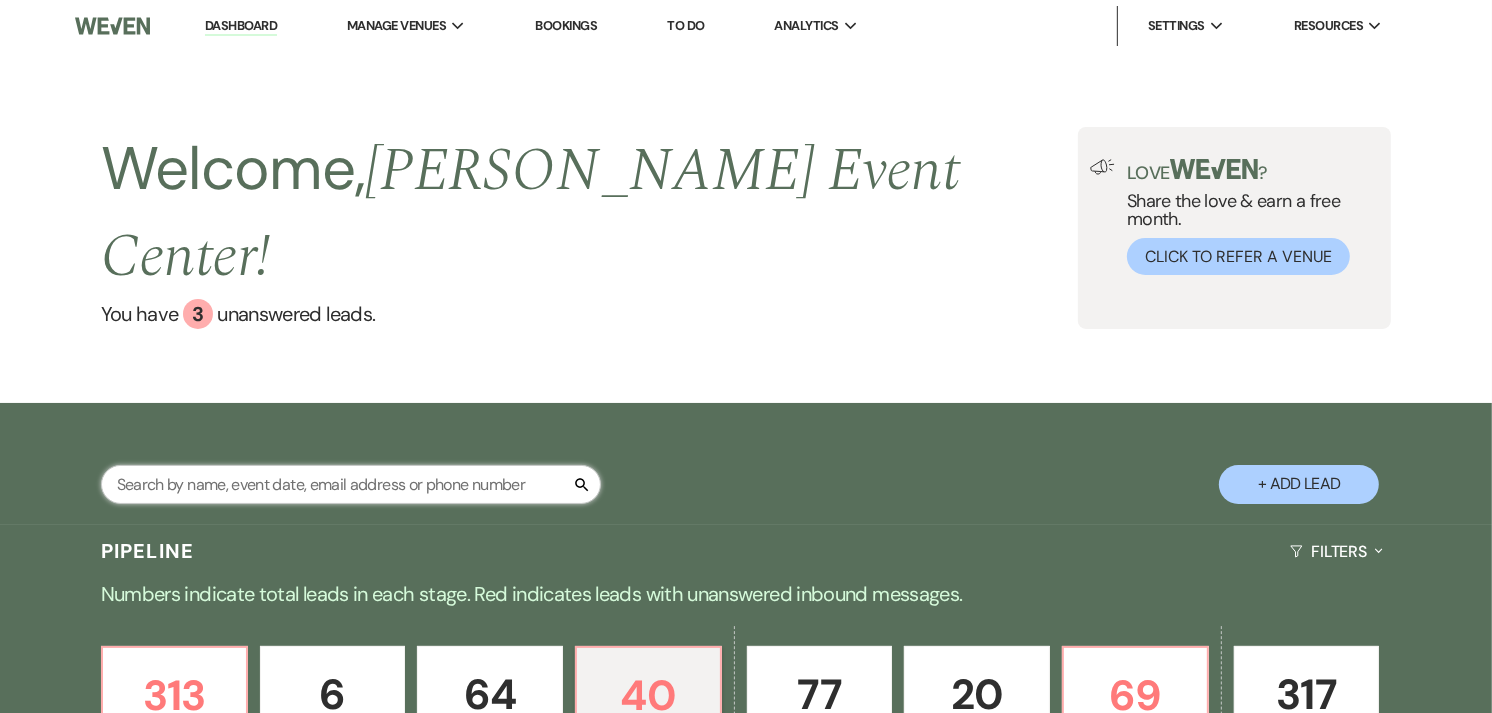 click at bounding box center (351, 484) 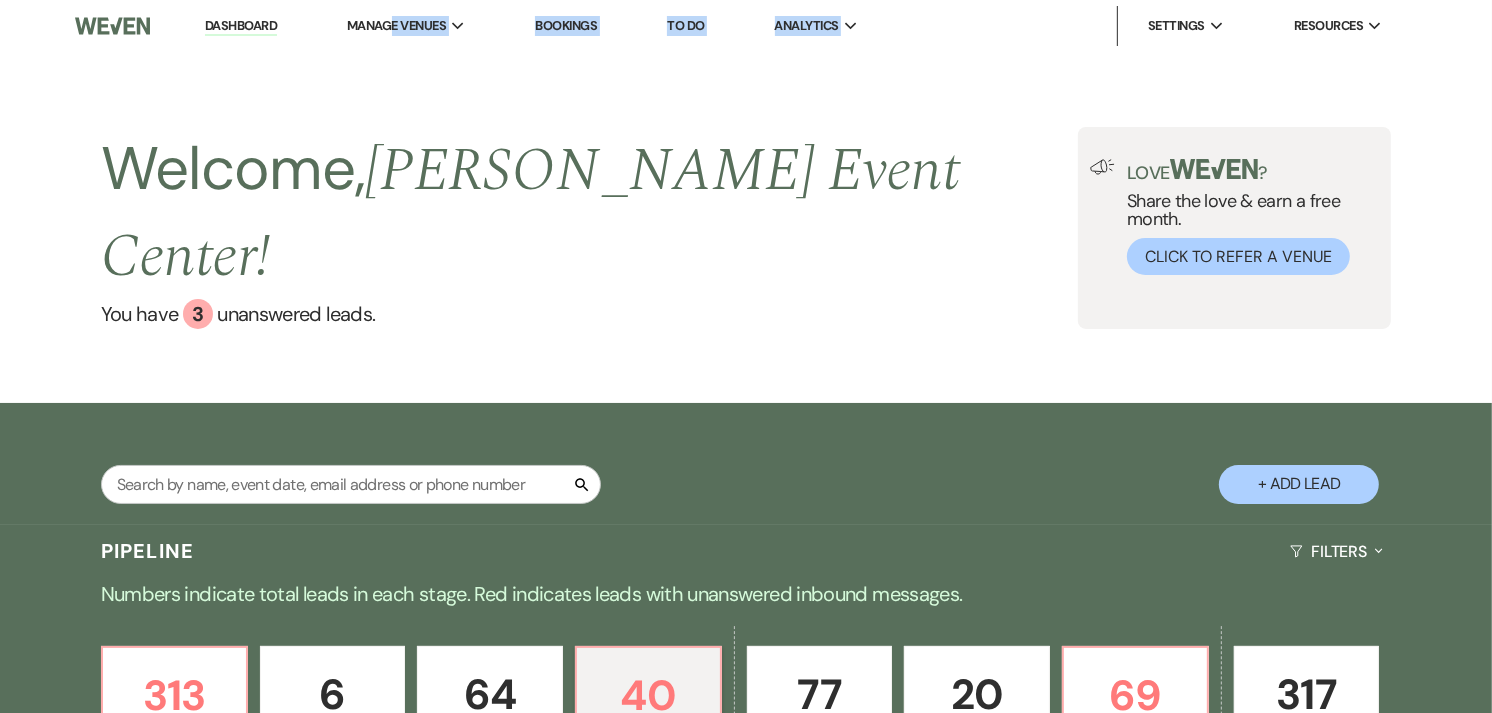 drag, startPoint x: 393, startPoint y: 7, endPoint x: 1037, endPoint y: -78, distance: 649.58527 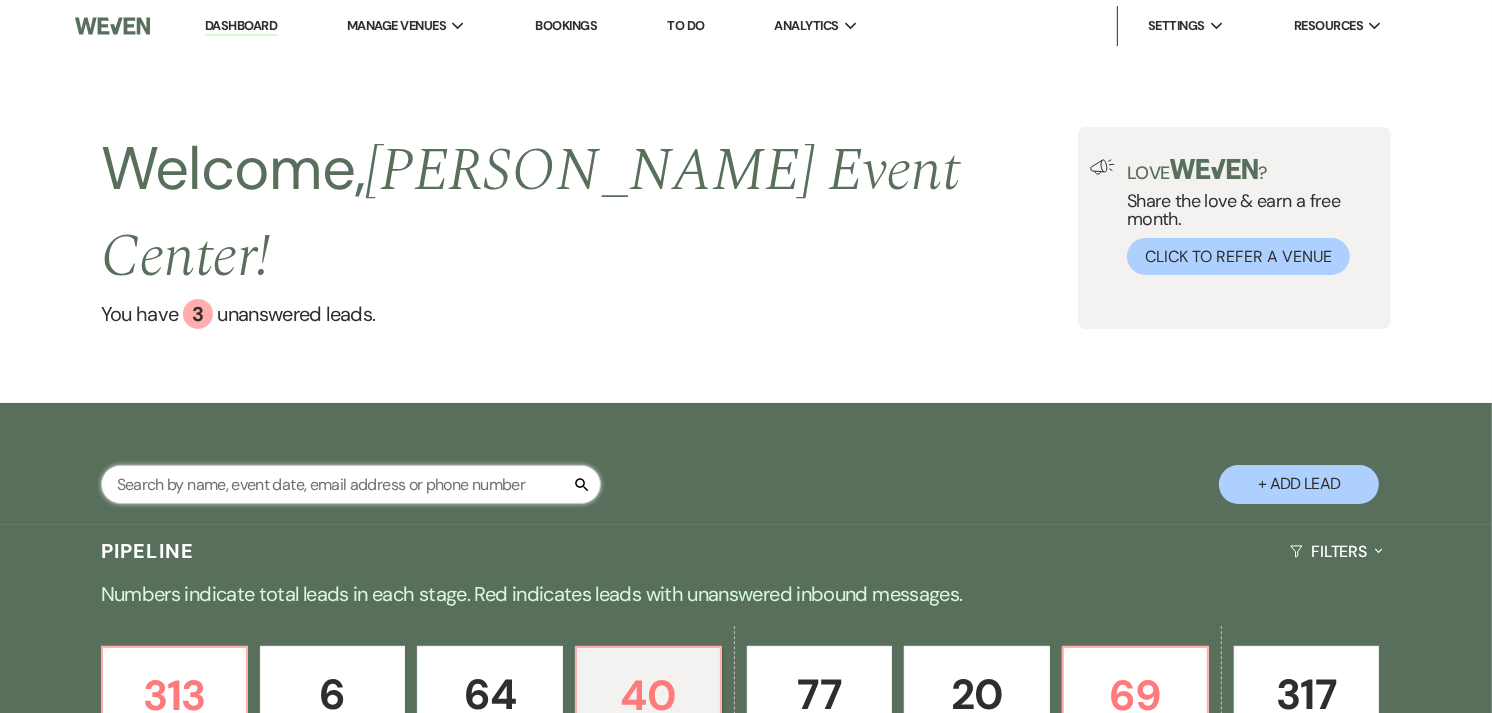 click at bounding box center (351, 484) 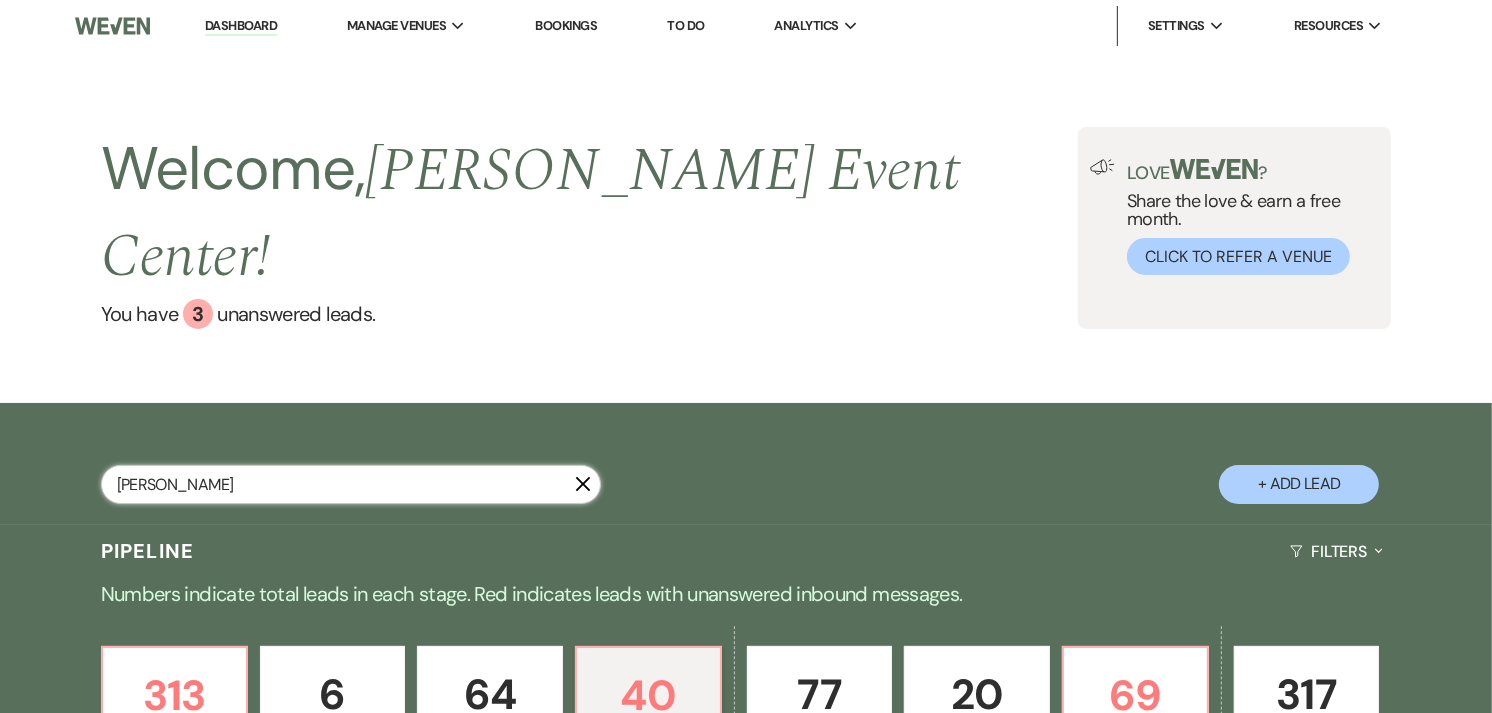 type on "[PERSON_NAME]" 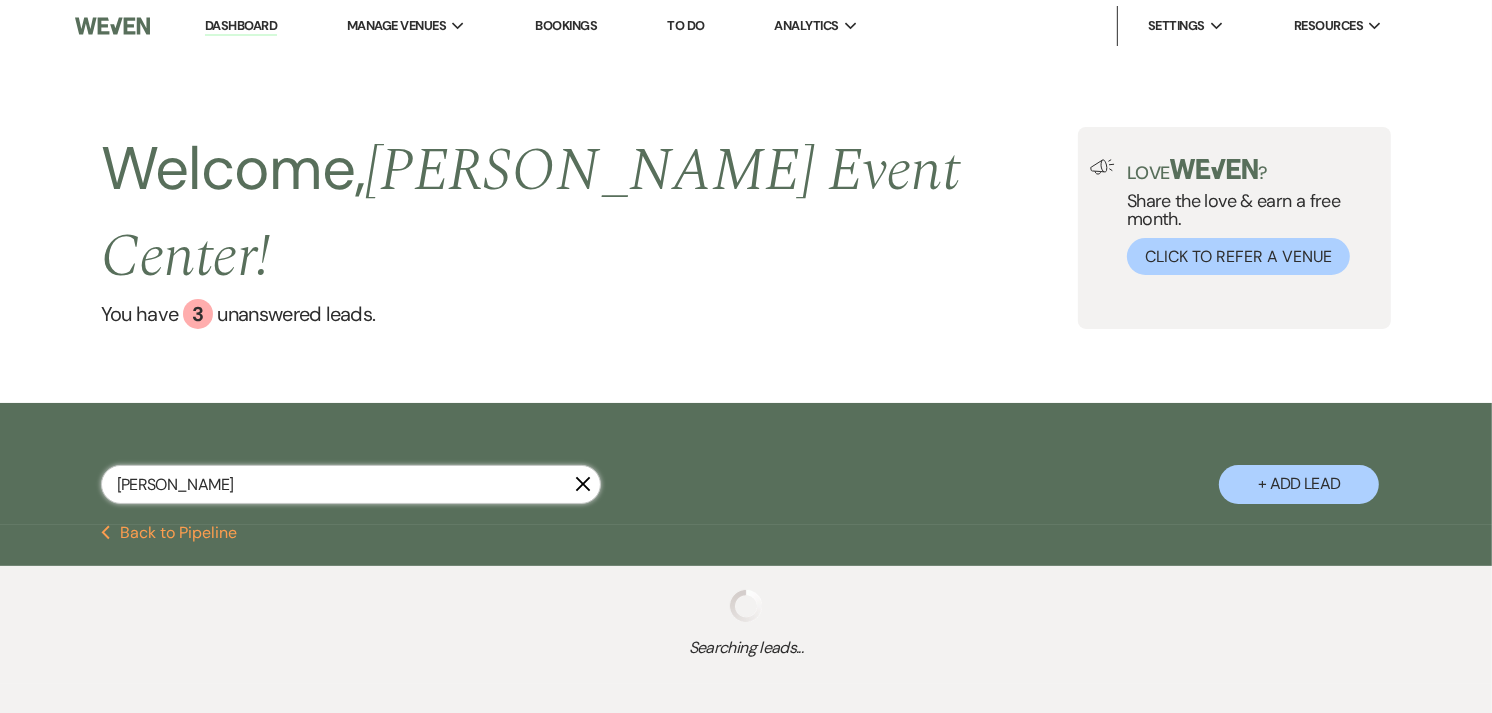 select on "8" 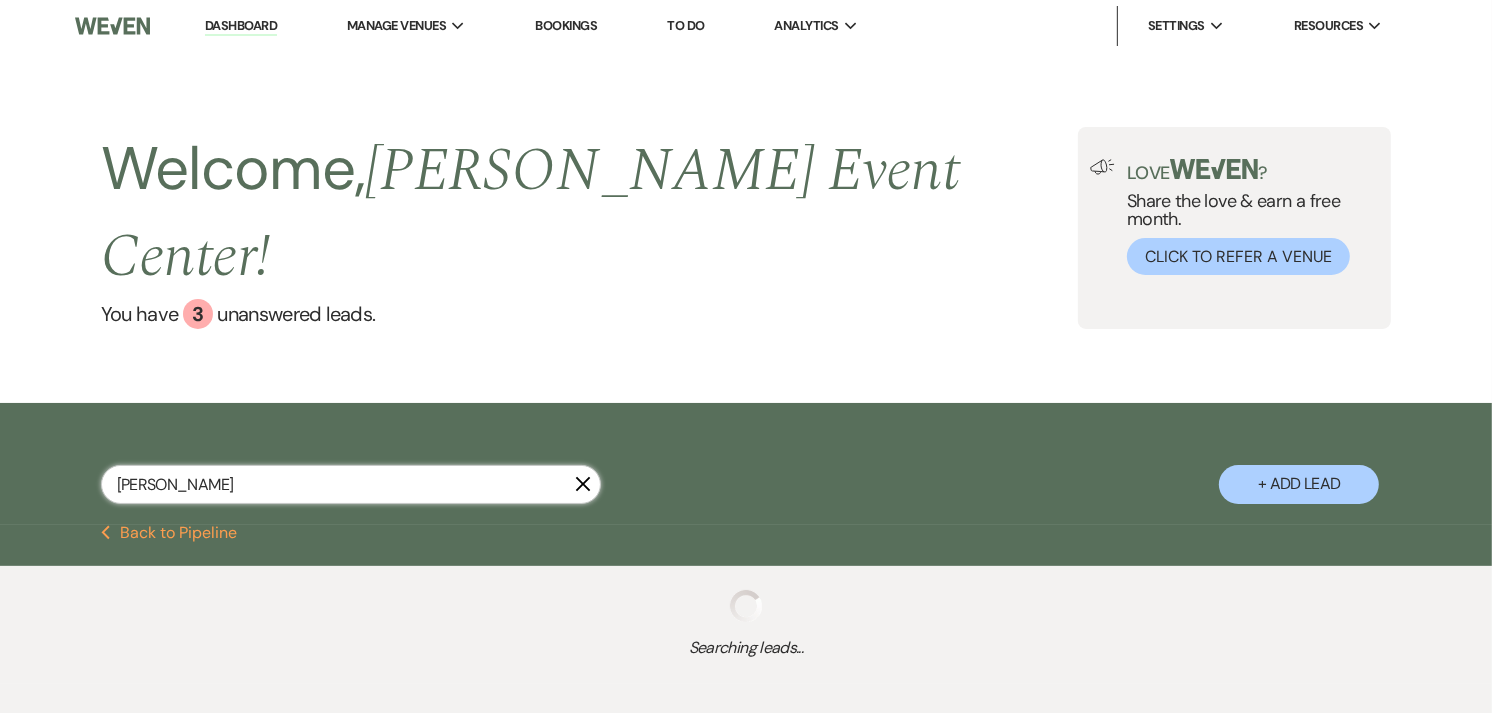 select on "5" 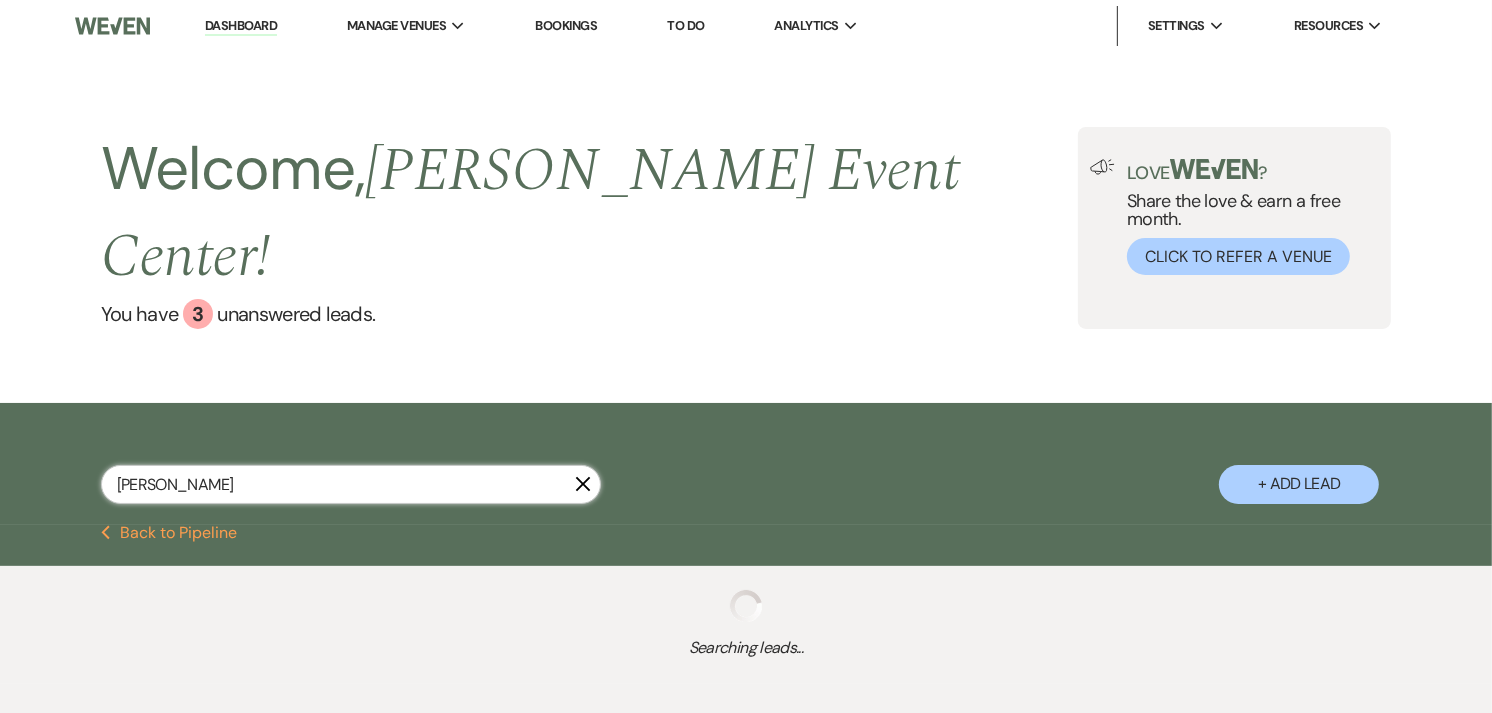 select on "2" 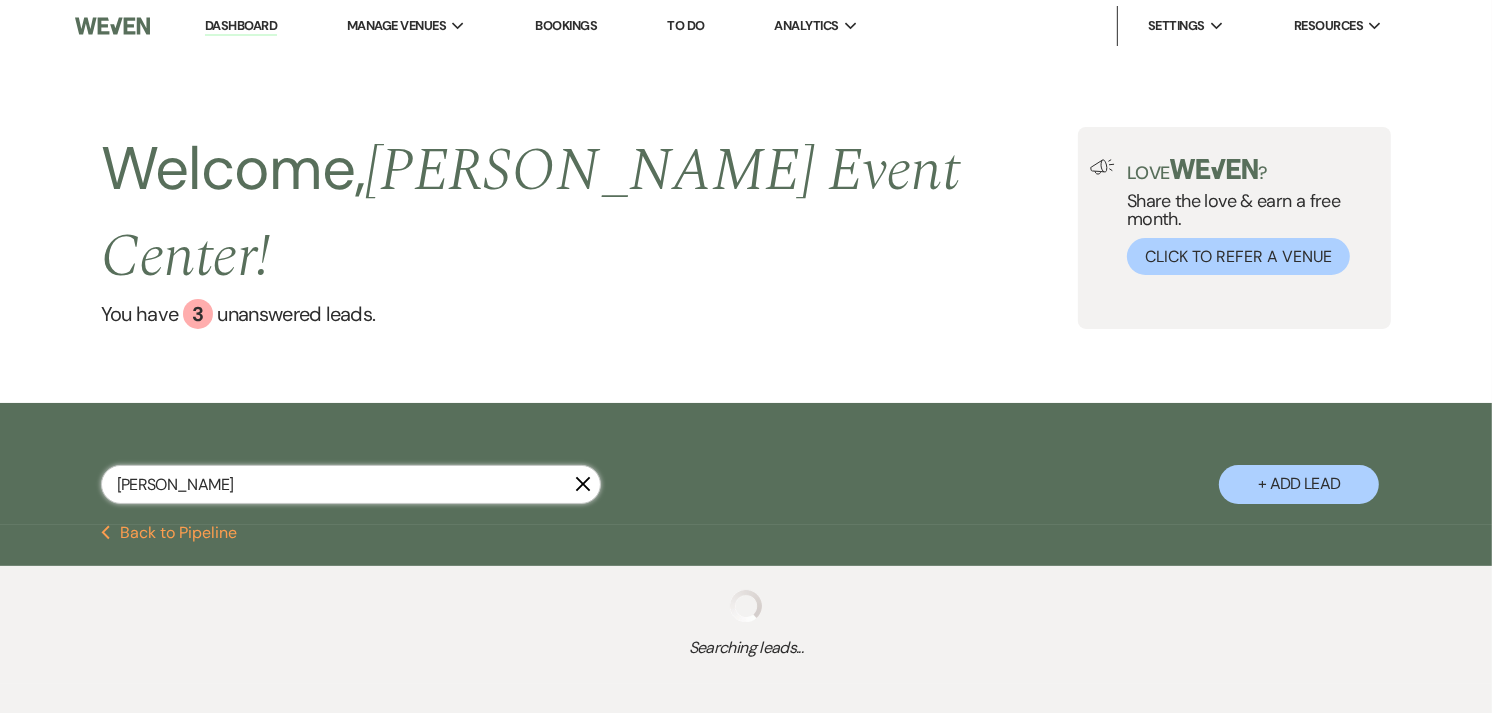 select on "2" 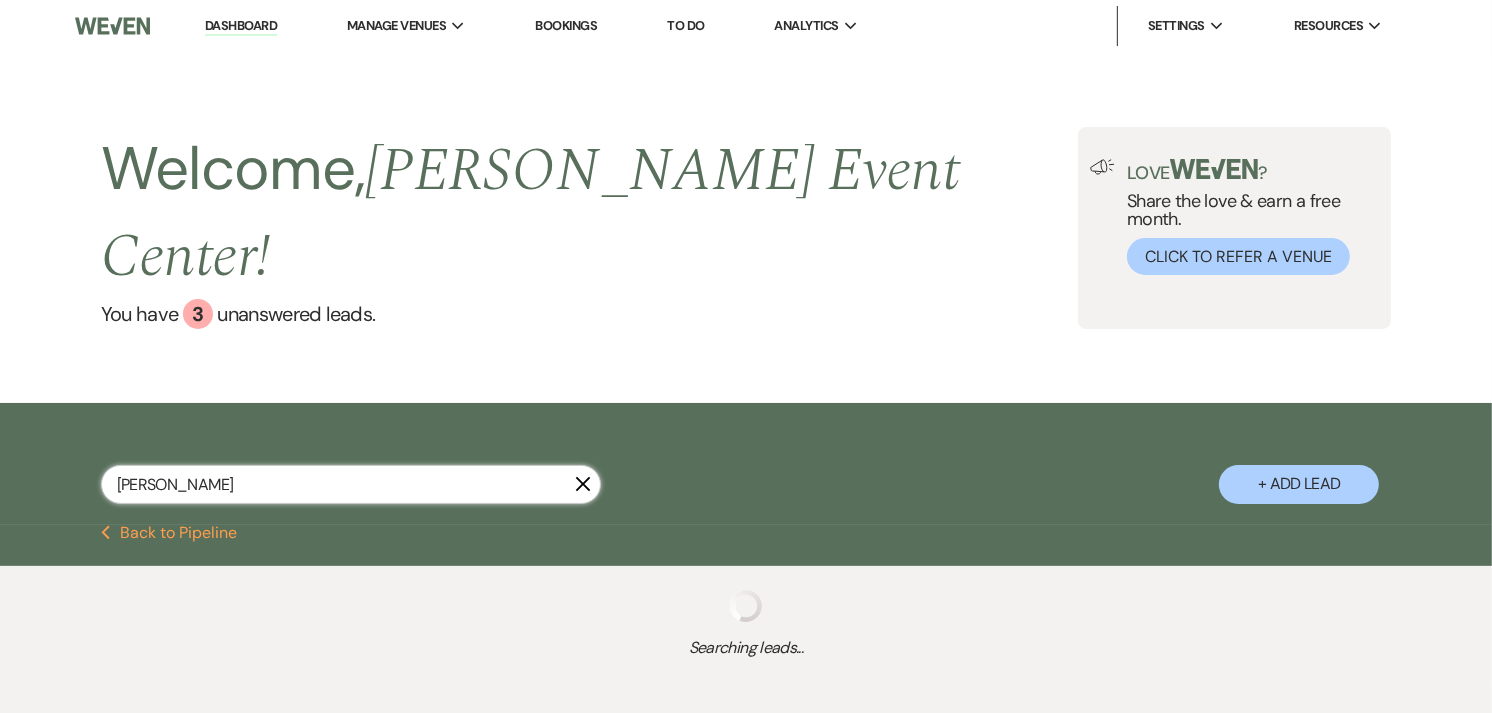 select on "6" 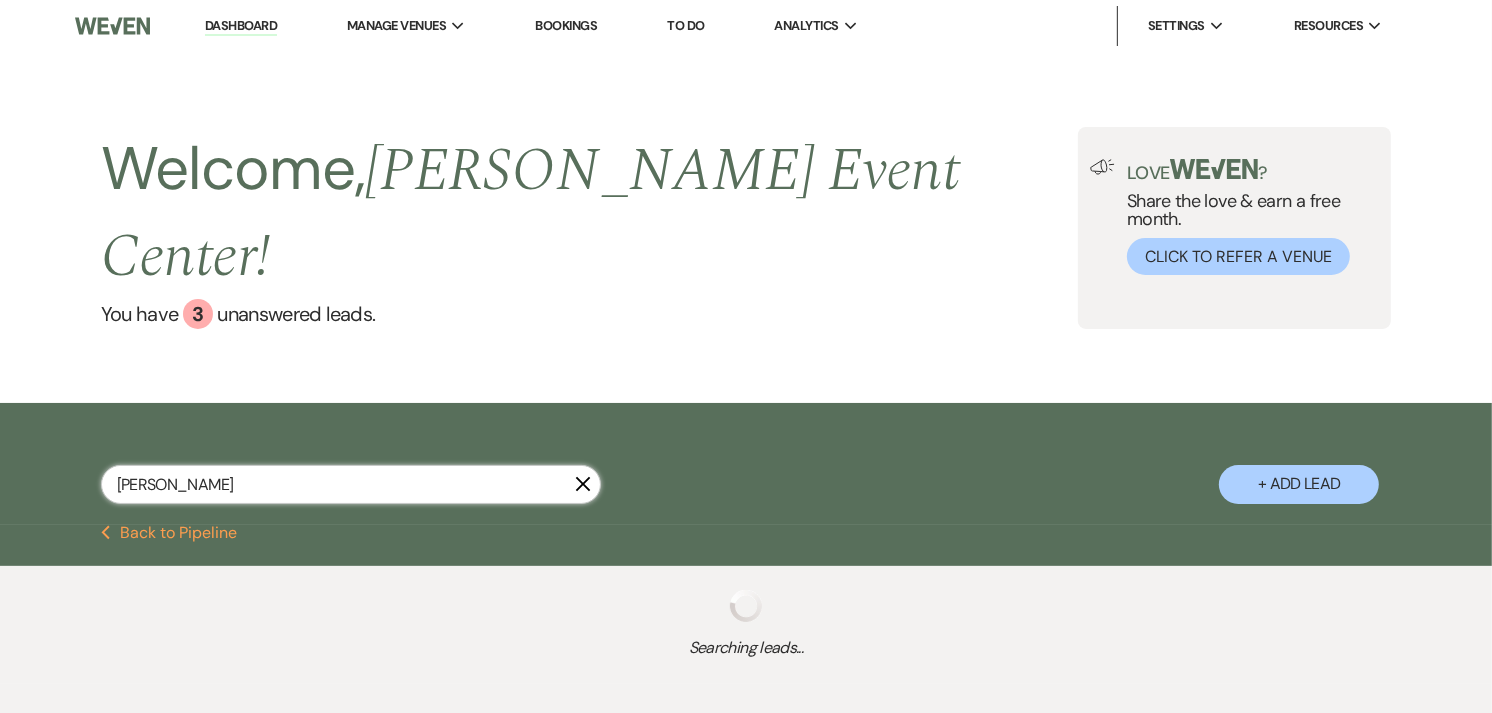 select on "8" 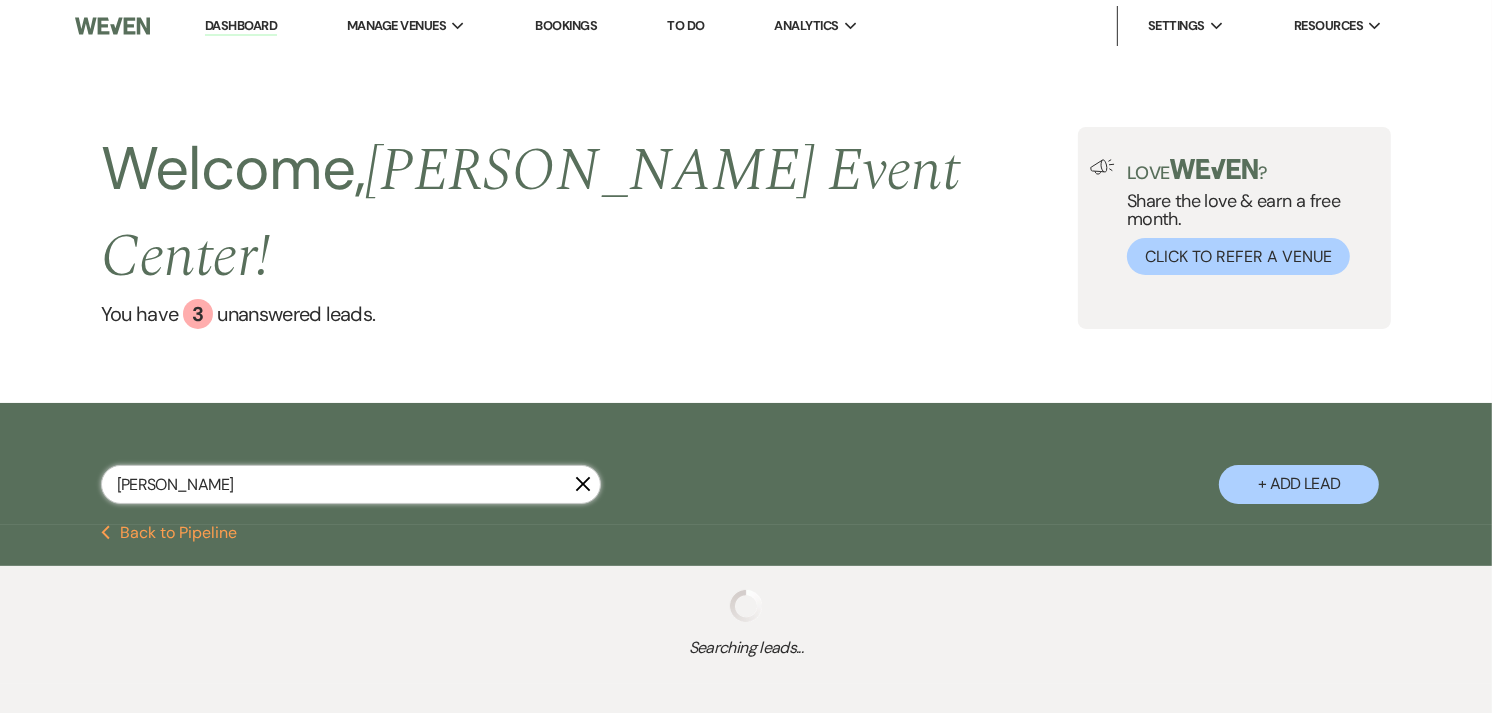 select on "4" 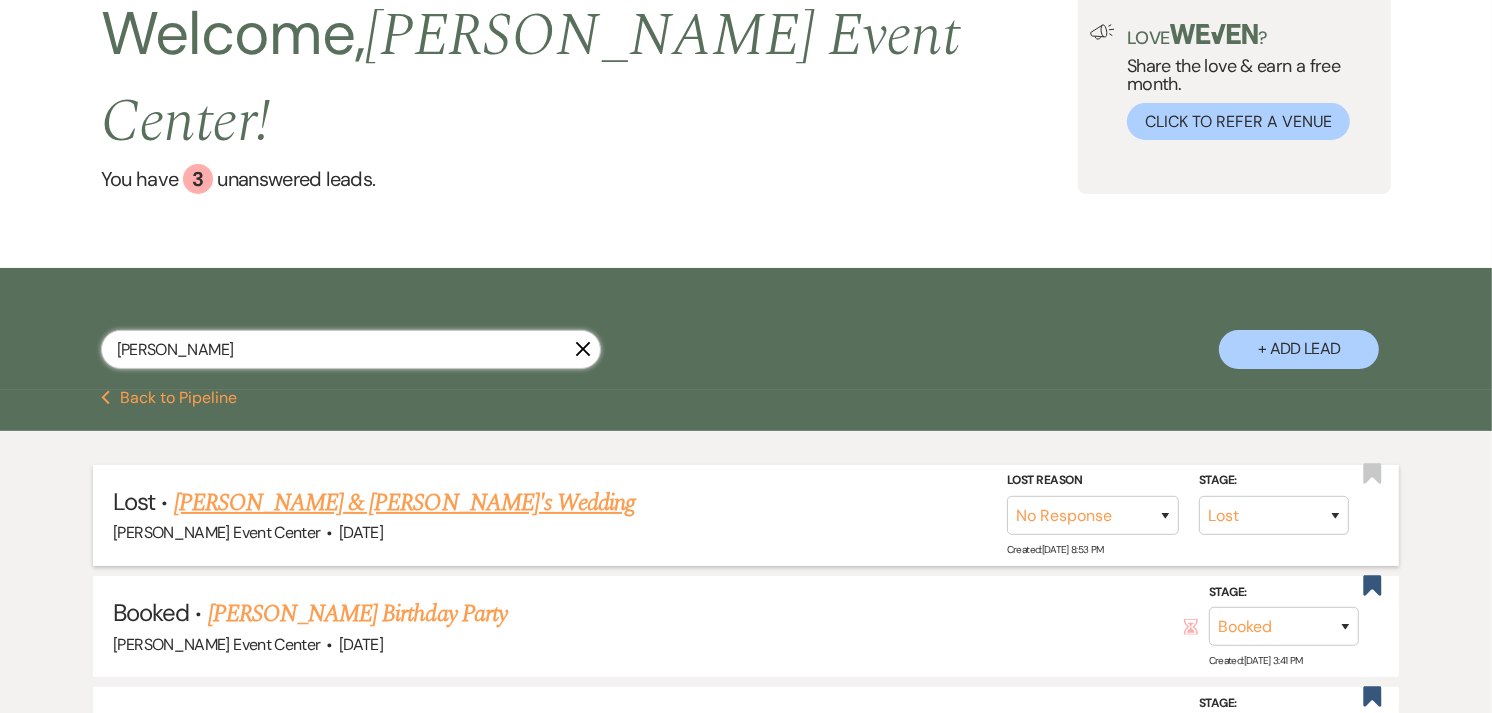 scroll, scrollTop: 136, scrollLeft: 0, axis: vertical 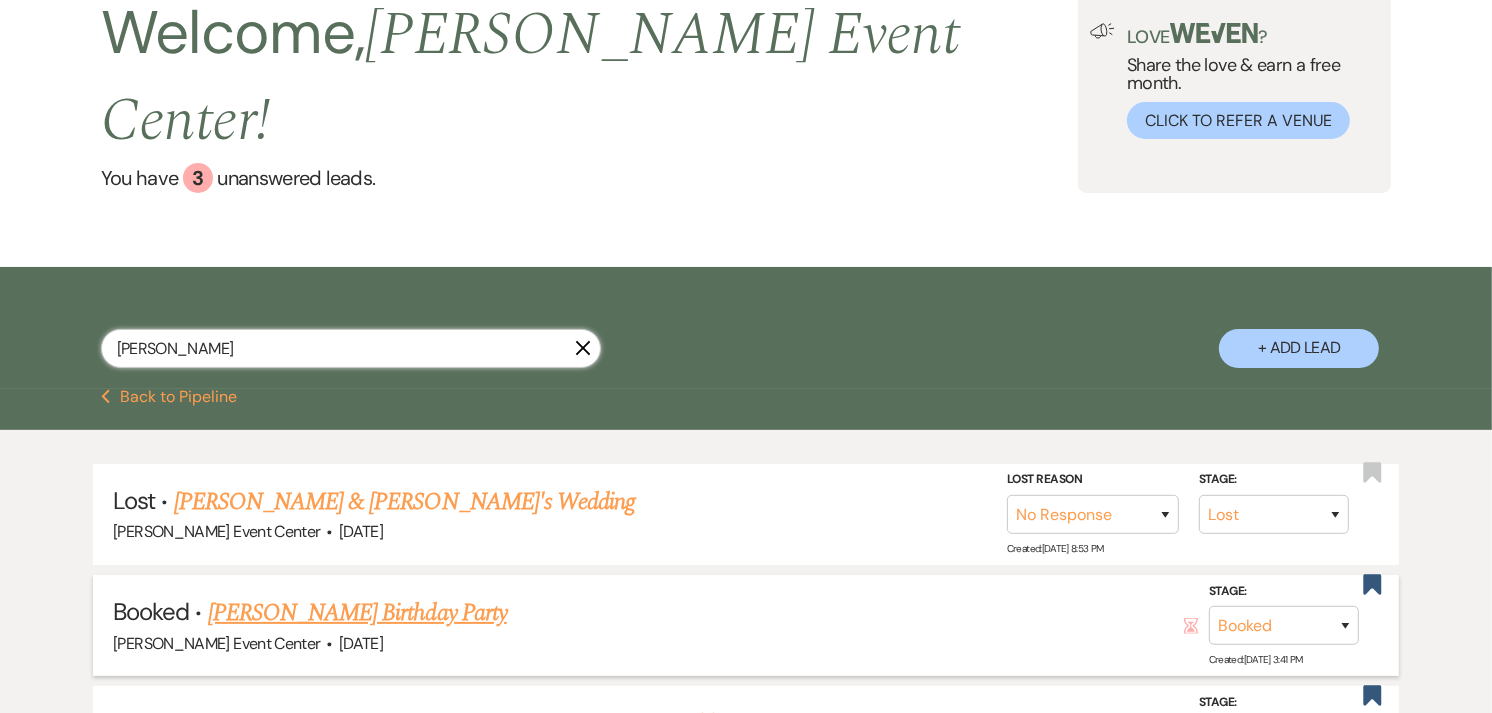 type on "[PERSON_NAME]" 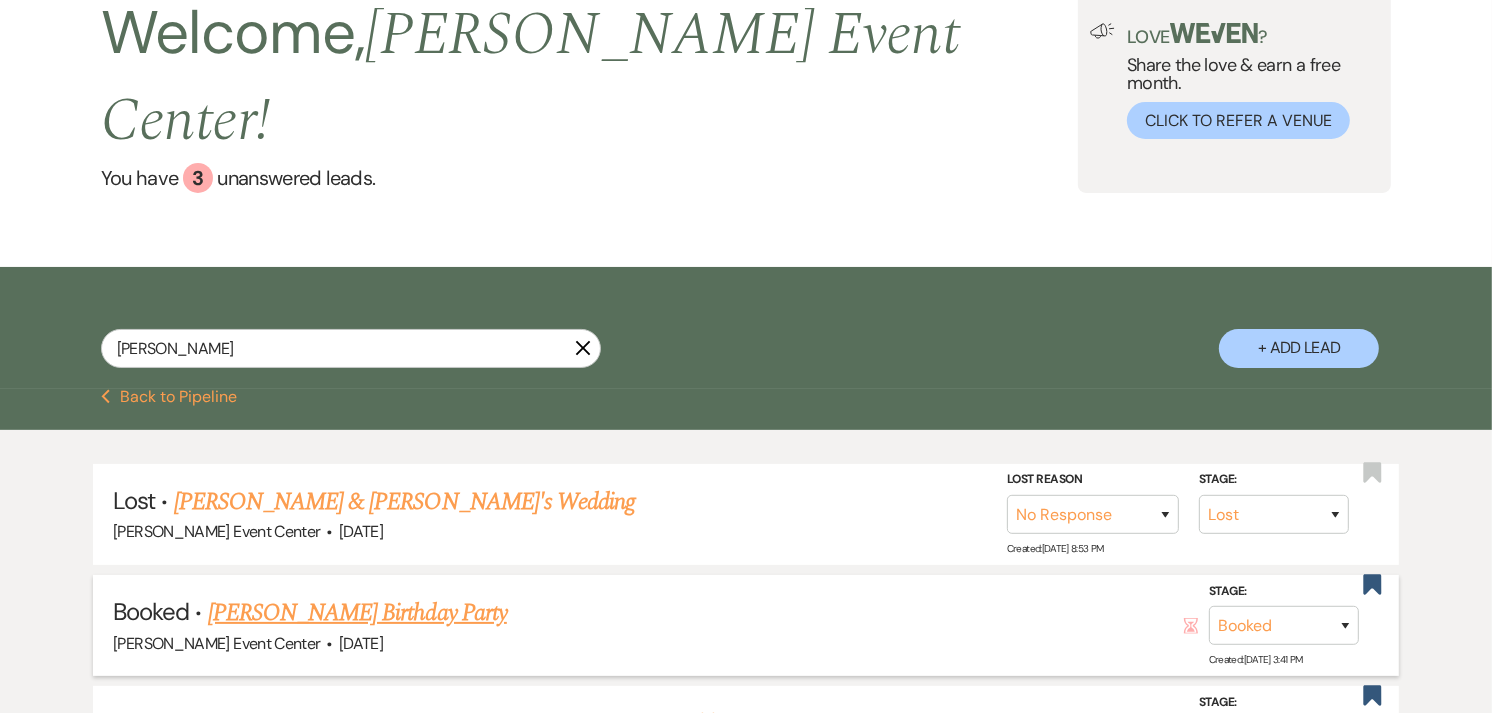 click on "[PERSON_NAME] Birthday Party" at bounding box center (357, 613) 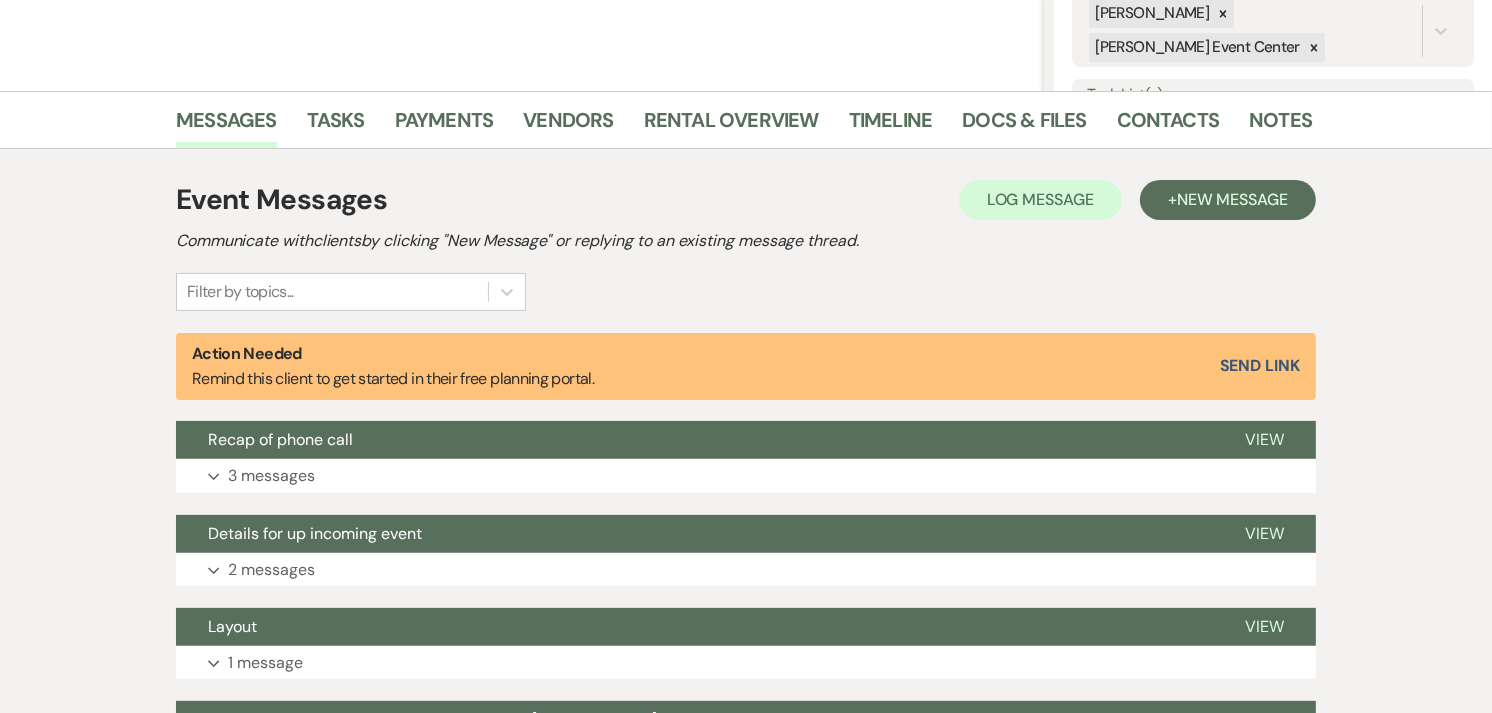 scroll, scrollTop: 423, scrollLeft: 0, axis: vertical 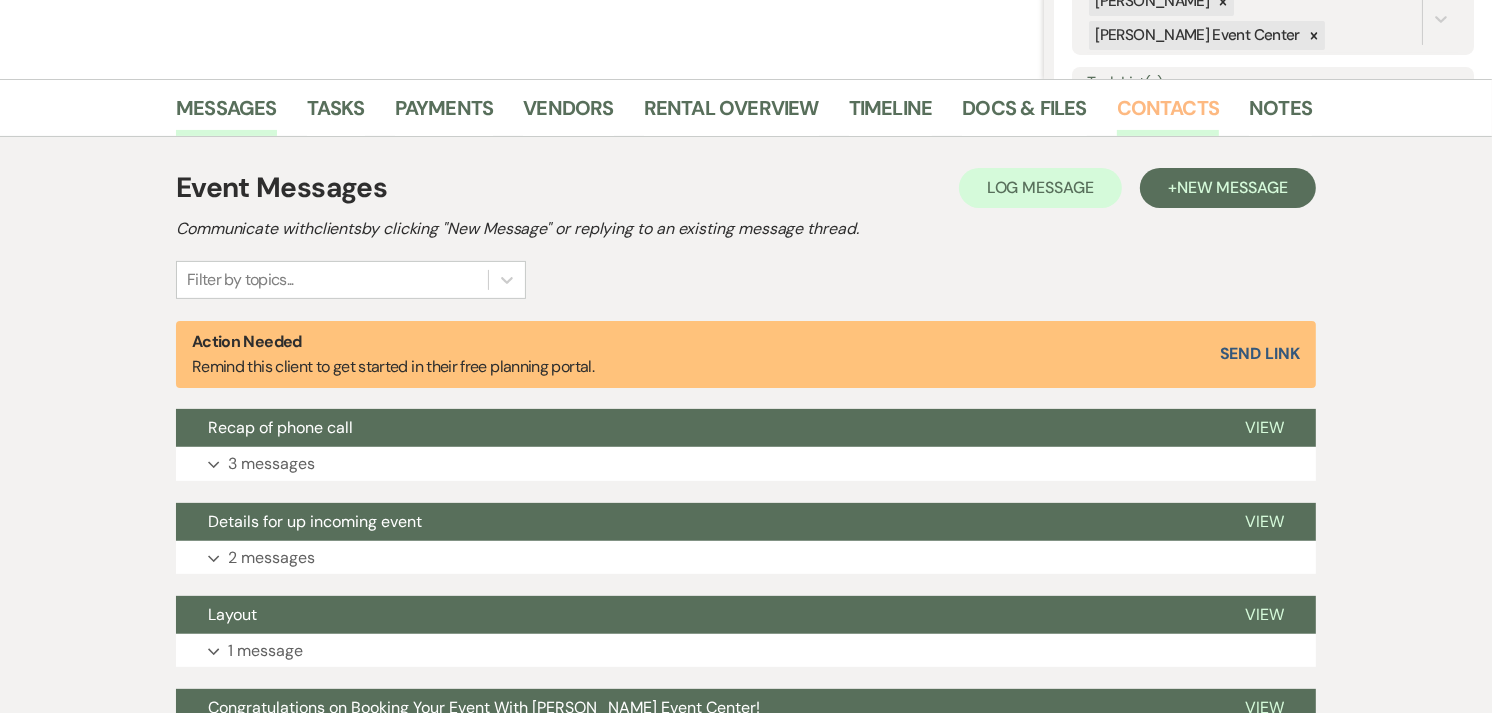 click on "Contacts" at bounding box center [1168, 114] 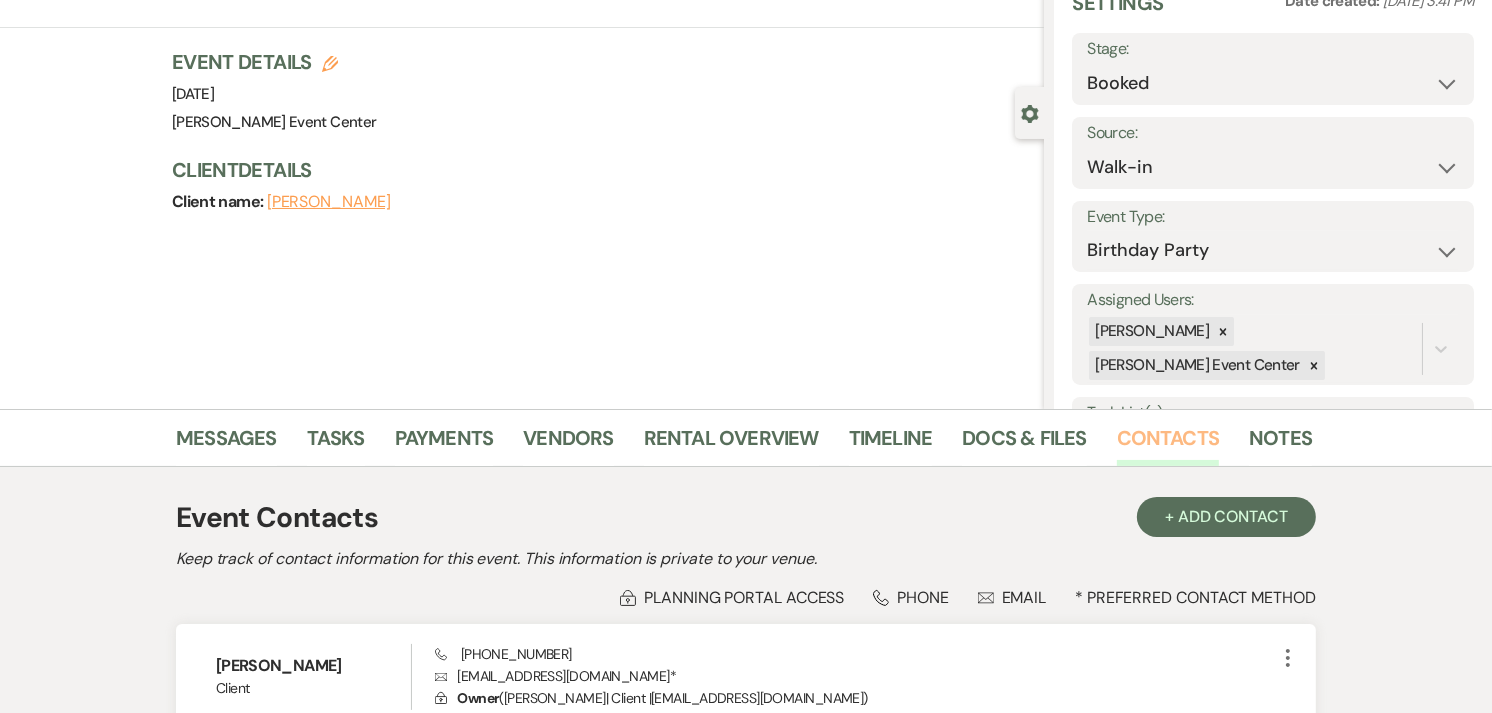 scroll, scrollTop: 0, scrollLeft: 0, axis: both 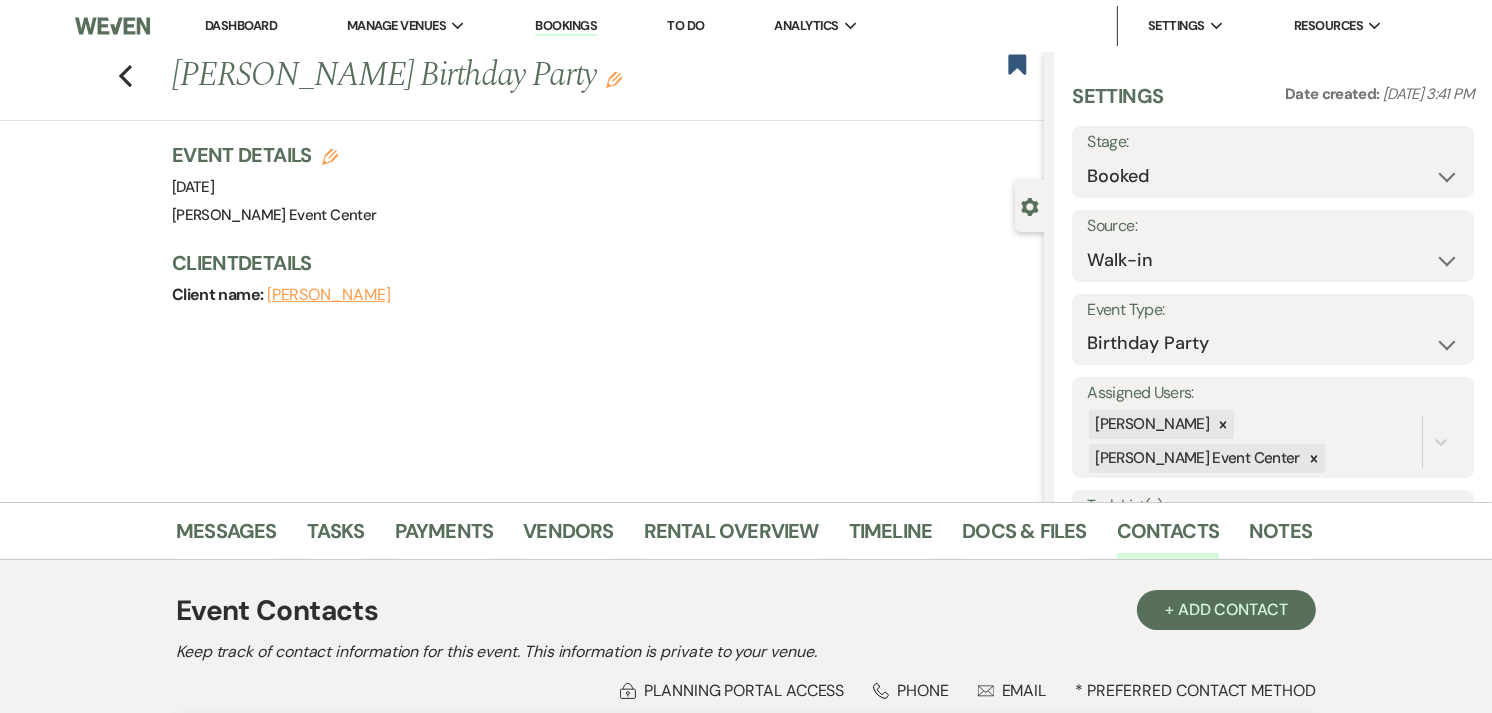 click on "Previous [PERSON_NAME] Birthday Party Edit Bookmark Gear Settings Settings Date created:   [DATE] 3:41 PM Stage: Booked Lost Source: Weven Venue Website Instagram Facebook Pinterest Google The Knot Wedding Wire Here Comes the Guide Wedding Spot Eventective [PERSON_NAME] The Venue Report PartySlate VRBO / Homeaway Airbnb Wedding Show TikTok X / Twitter Phone Call Walk-in Vendor Referral Advertising Personal Referral Local Referral Other Event Type: Wedding Anniversary Party Baby Shower Bachelorette / Bachelor Party Birthday Party Bridal Shower Brunch Community Event Concert Corporate Event Elopement End of Life Celebration Engagement Party Fundraiser Graduation Party Micro Wedding Prom Quinceañera Rehearsal Dinner Religious Event Retreat Other Assigned Users: [PERSON_NAME] [PERSON_NAME] Event Center Task List(s): Task List... Planning Portal Client Planning Portal On Client Notifications Info On Planning Portal Users Planning Portal has not been claimed by an   Owner  yet [PERSON_NAME] | Client Envelope Lock   Owner" at bounding box center [522, 277] 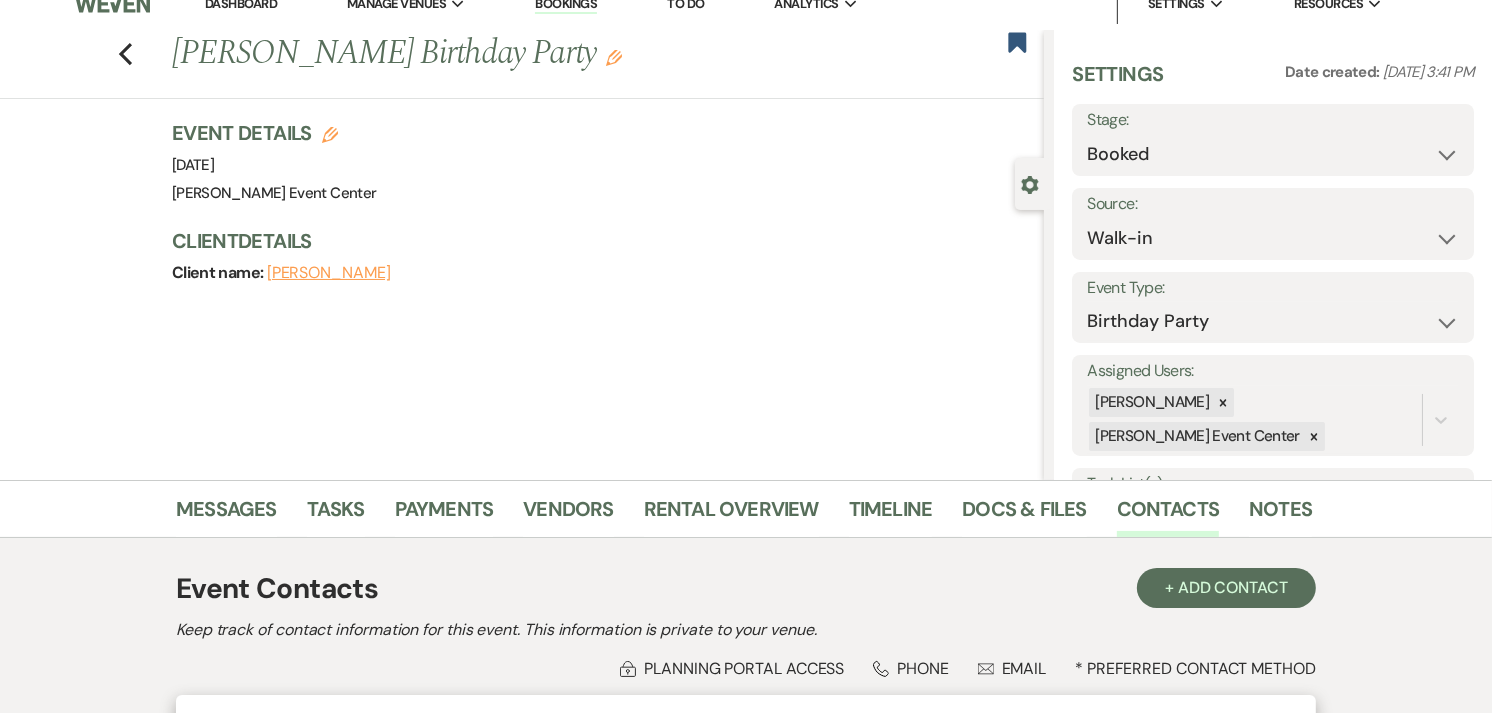scroll, scrollTop: 0, scrollLeft: 0, axis: both 